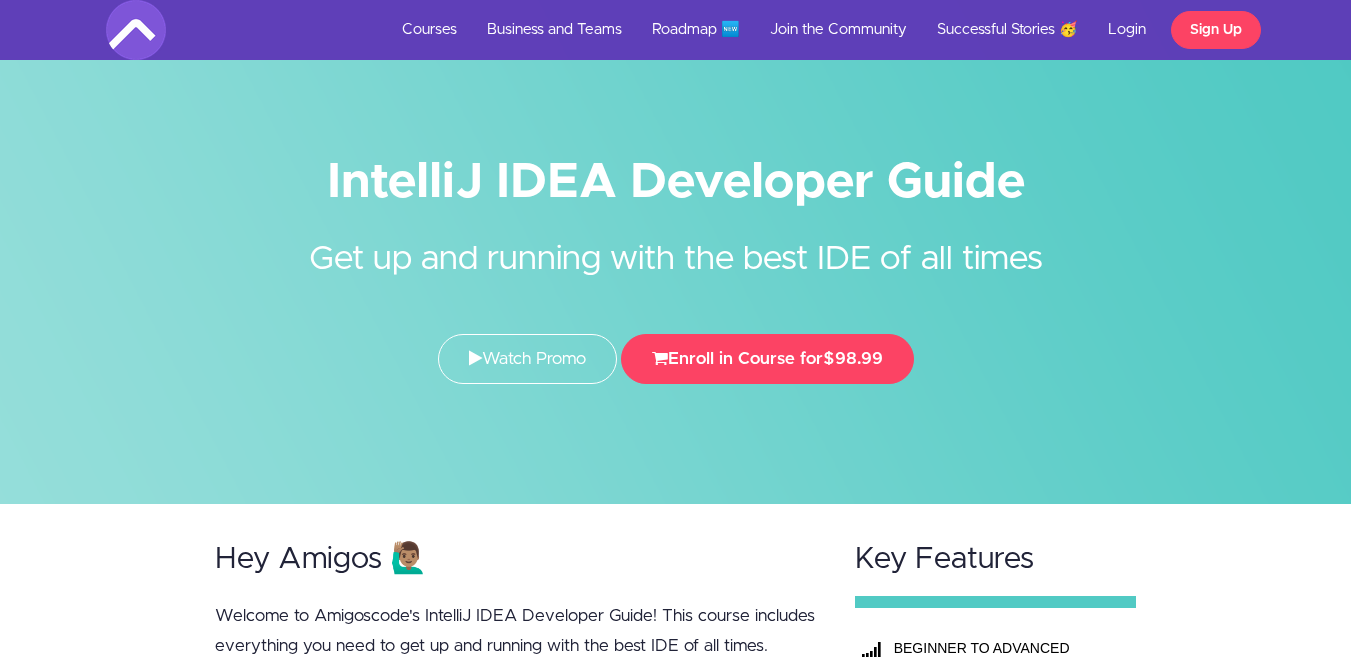 scroll, scrollTop: 0, scrollLeft: 0, axis: both 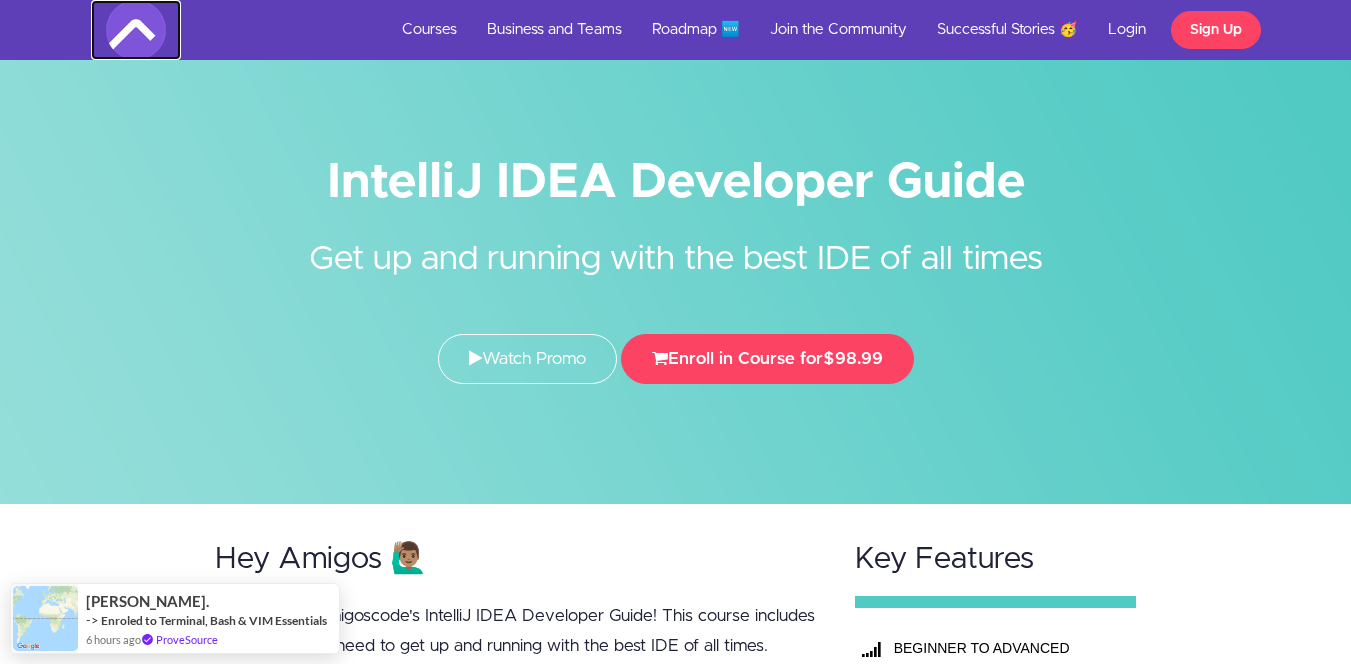 click at bounding box center (136, 30) 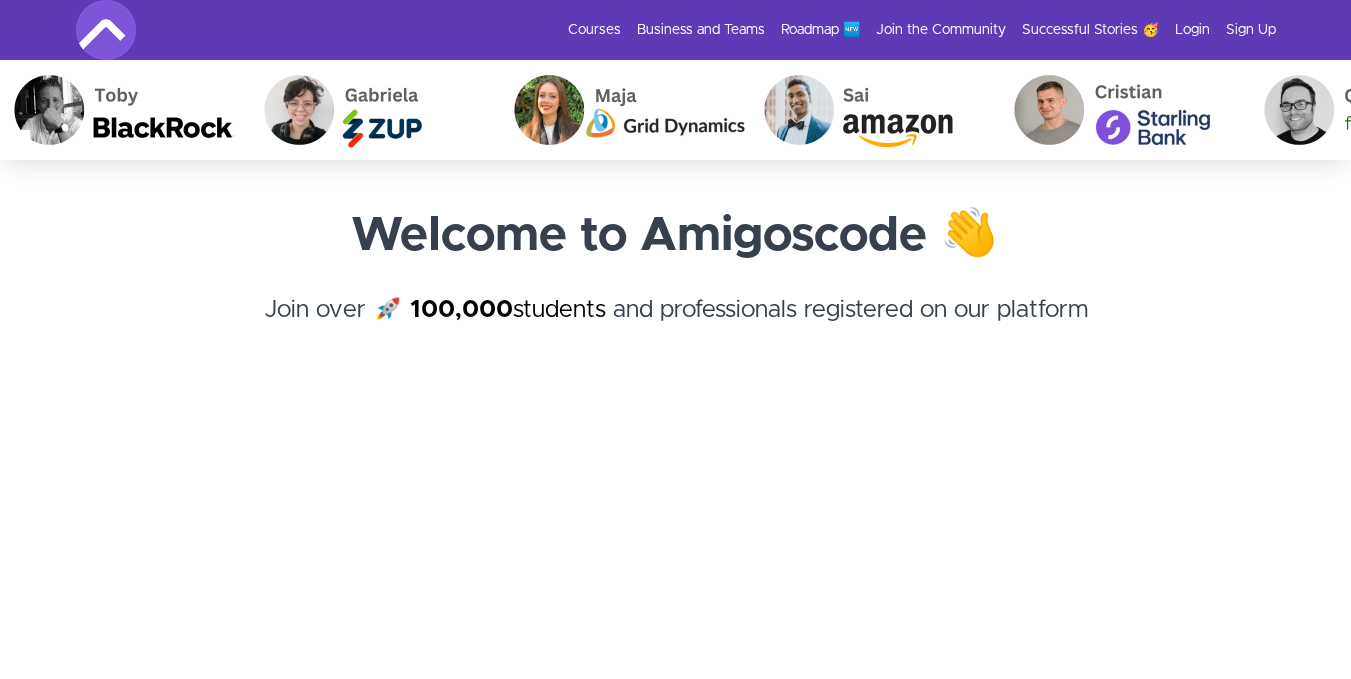 scroll, scrollTop: 0, scrollLeft: 0, axis: both 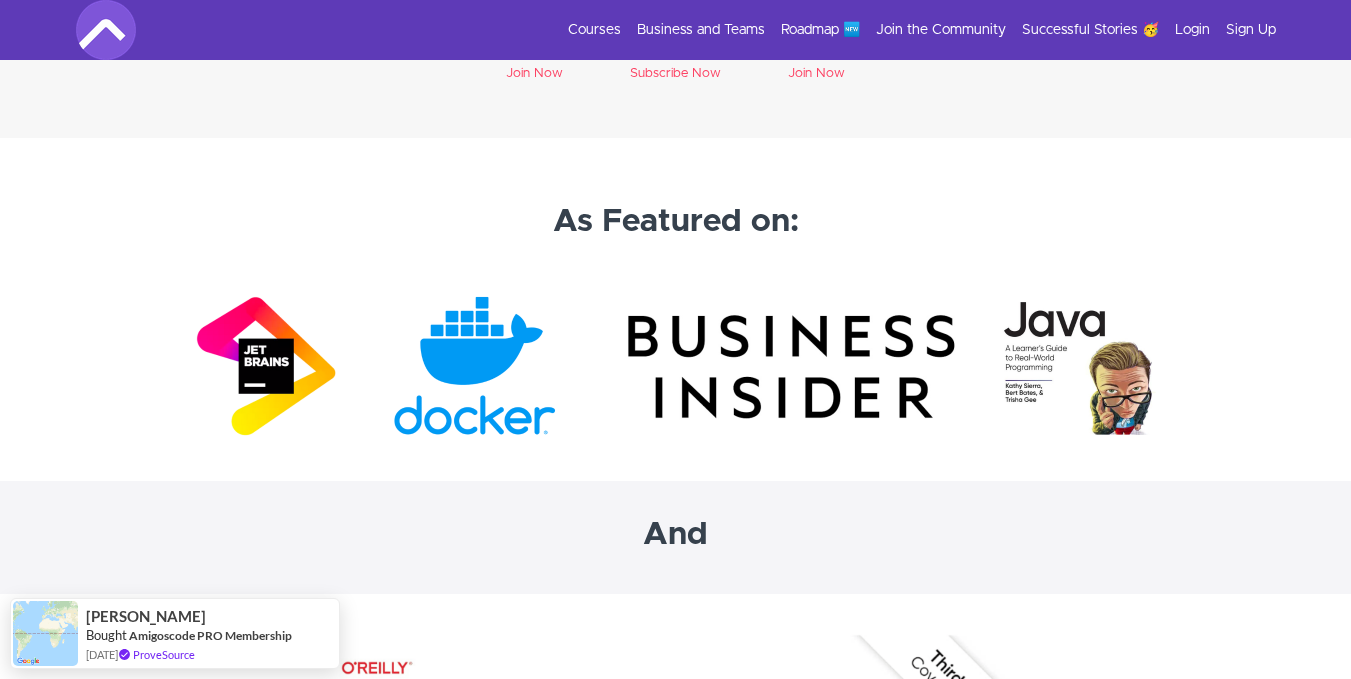 drag, startPoint x: 1365, startPoint y: 205, endPoint x: 1365, endPoint y: 498, distance: 293 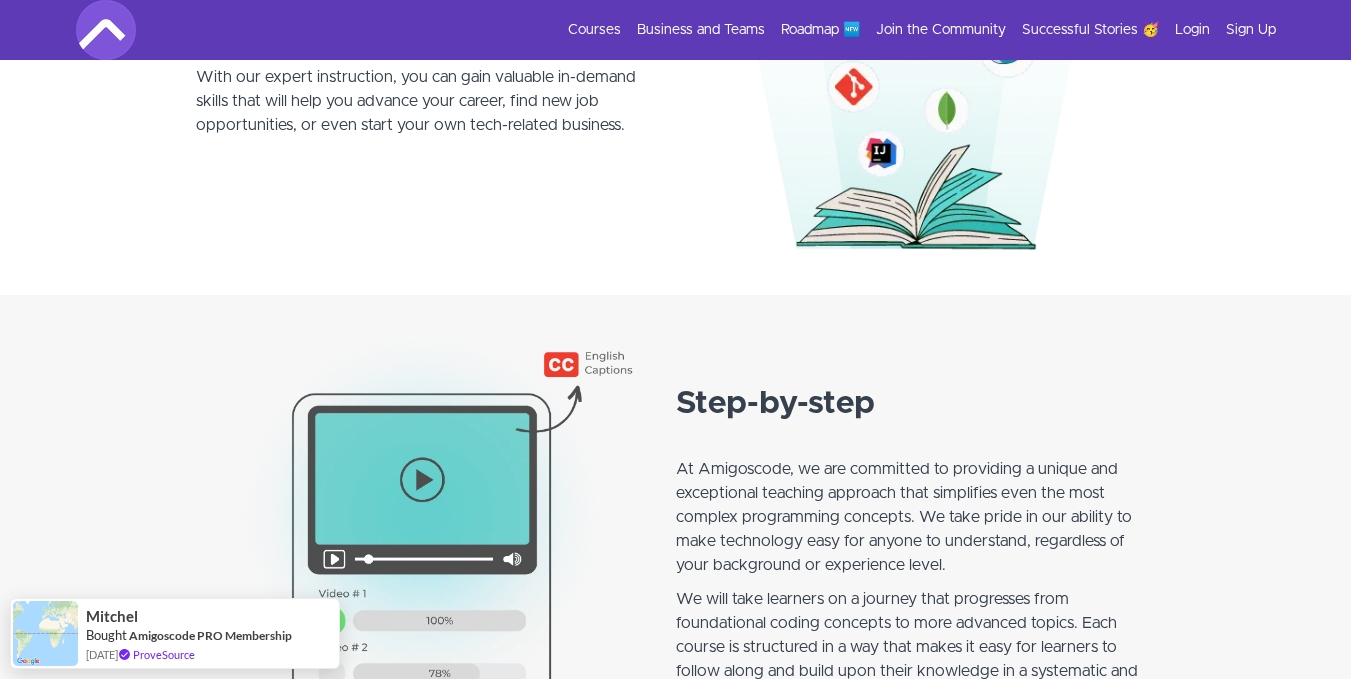 scroll, scrollTop: 0, scrollLeft: 0, axis: both 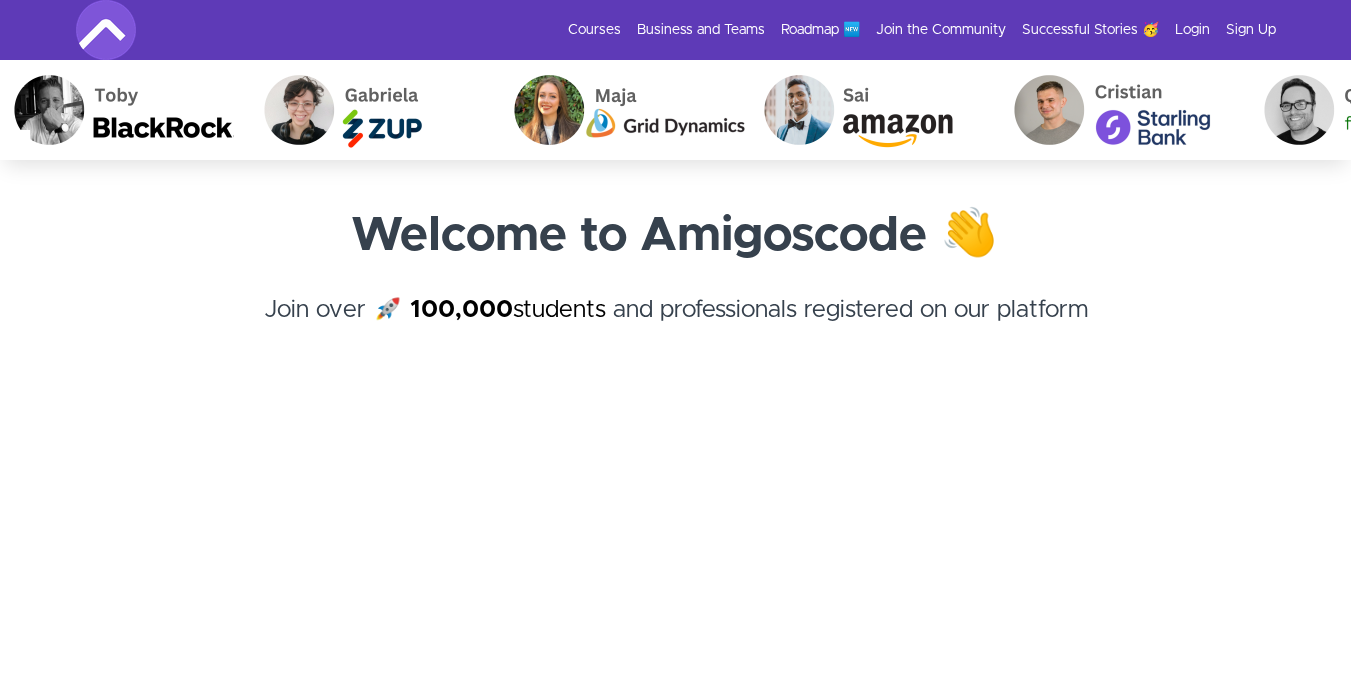 click on "Courses
Business and Teams
Roadmap 🆕
Join the Community
Successful Stories 🥳
Login
Sign Up" at bounding box center (676, 30) 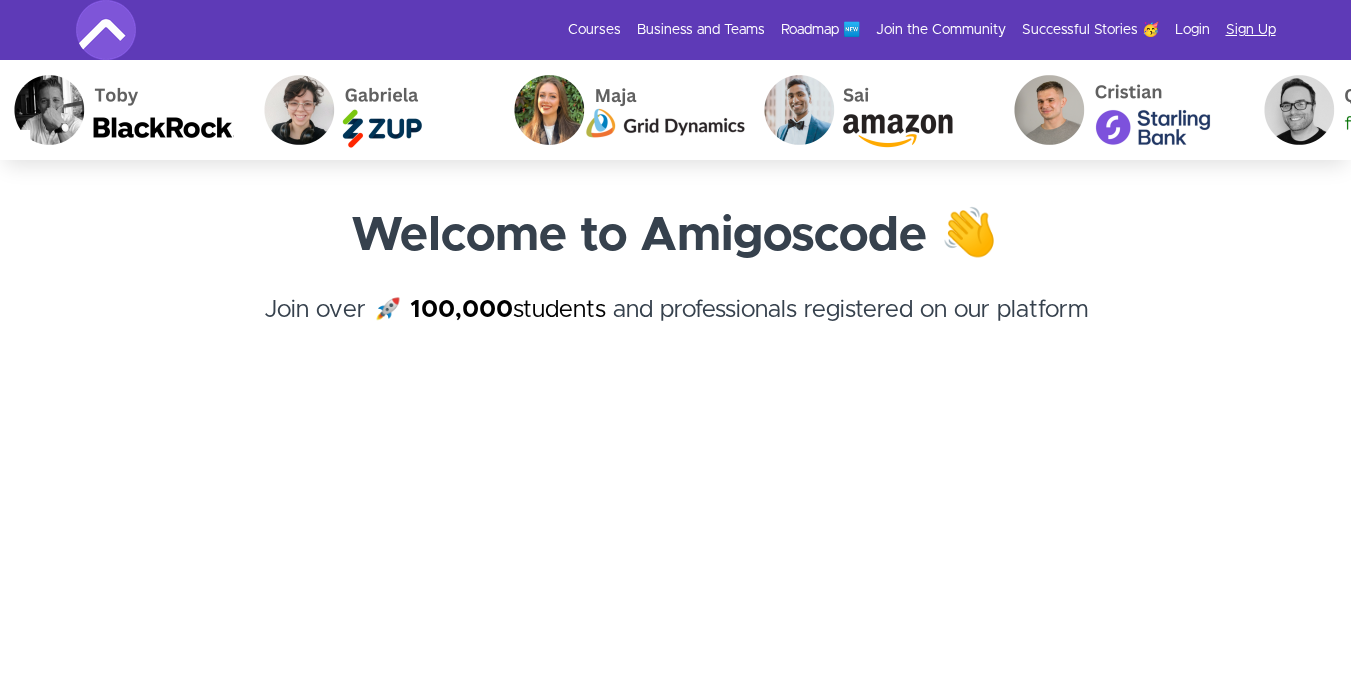 click on "Sign Up" at bounding box center [1251, 30] 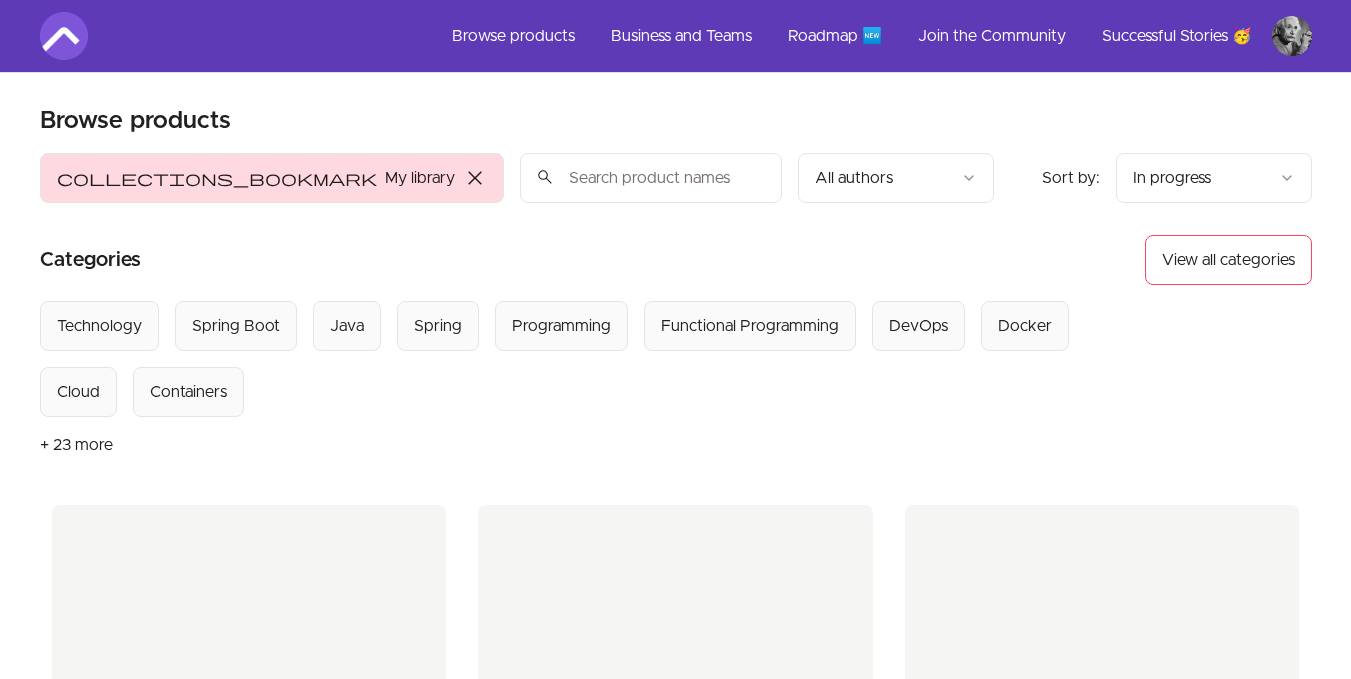 scroll, scrollTop: 0, scrollLeft: 0, axis: both 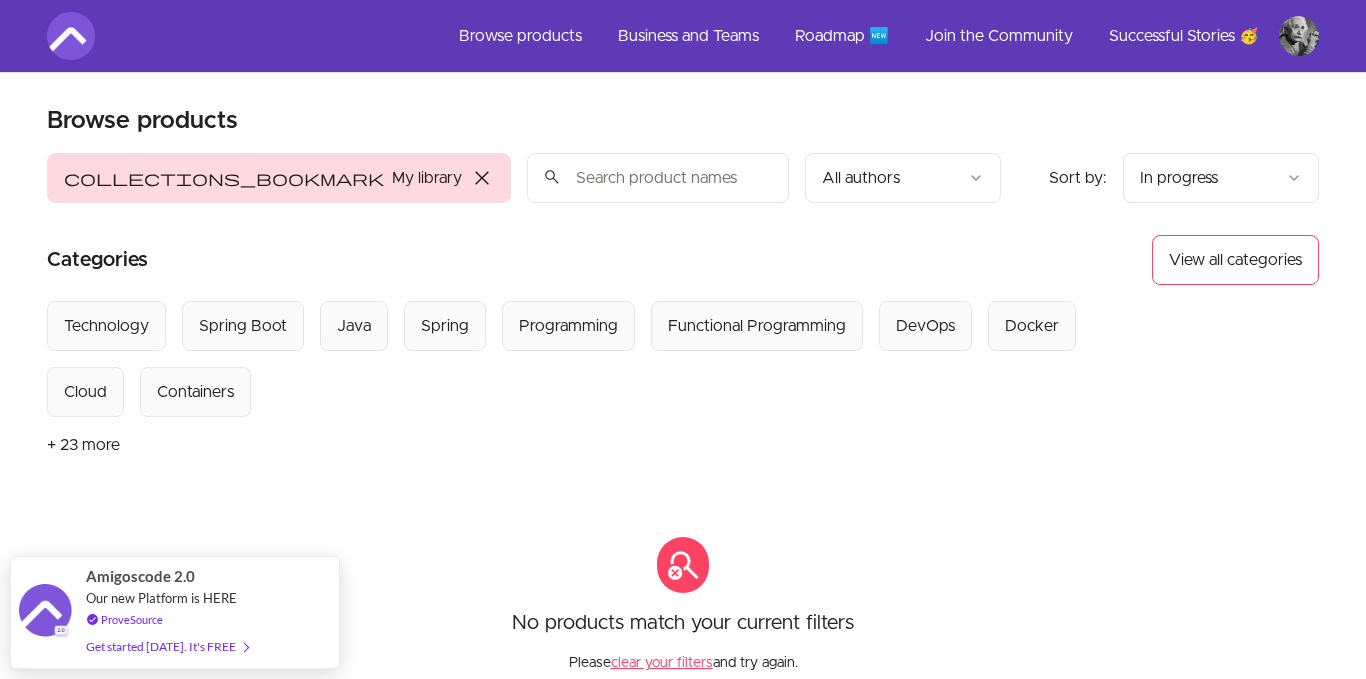 click on "Skip to main content Main menu Includes navigation links and user settings Browse products Business and Teams Roadmap 🆕  Join the Community Successful Stories 🥳 More   Browse products Product filters: collections_bookmark My library close Sort by: import_export In progress search All authors Sort by: import_export In progress Categories View all categories Select from all categories: Technology Spring Boot Java Spring Programming Functional Programming DevOps Docker Cloud Containers + 23 more search_off No products match your current filters Please  clear your filters  and try again. No products found ©  2025  Amigoscode - Join Facebook Group - Join Discord - Subscribe to Amigoscode Terms of Use Privacy Policy
Amigoscode 2.0 Our new Platform is HERE    ProveSource Get started today. It's FREE  Chat New Conversation Search Close modal Upgrade Now 🤓 Explain a complex thing Explain Artificial Intelligence so
that I can explain it to my six-year-old child." at bounding box center (683, 10230) 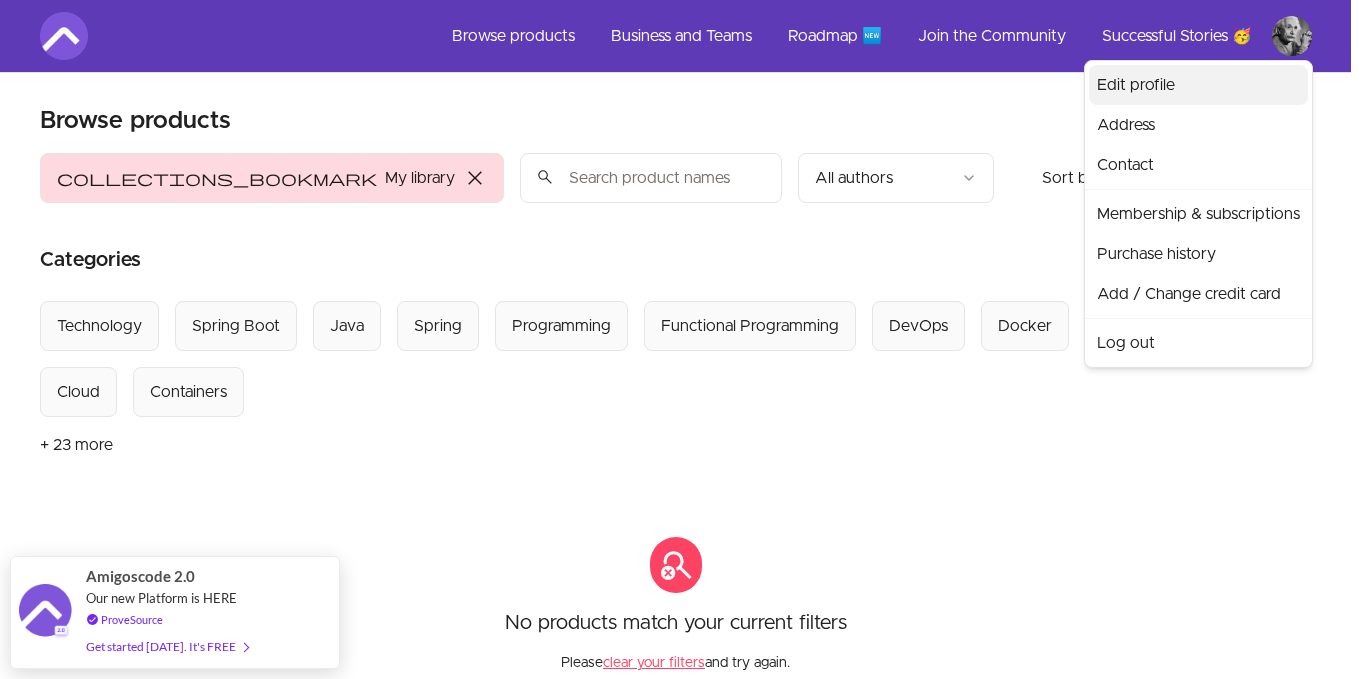click on "Edit profile" at bounding box center (1198, 85) 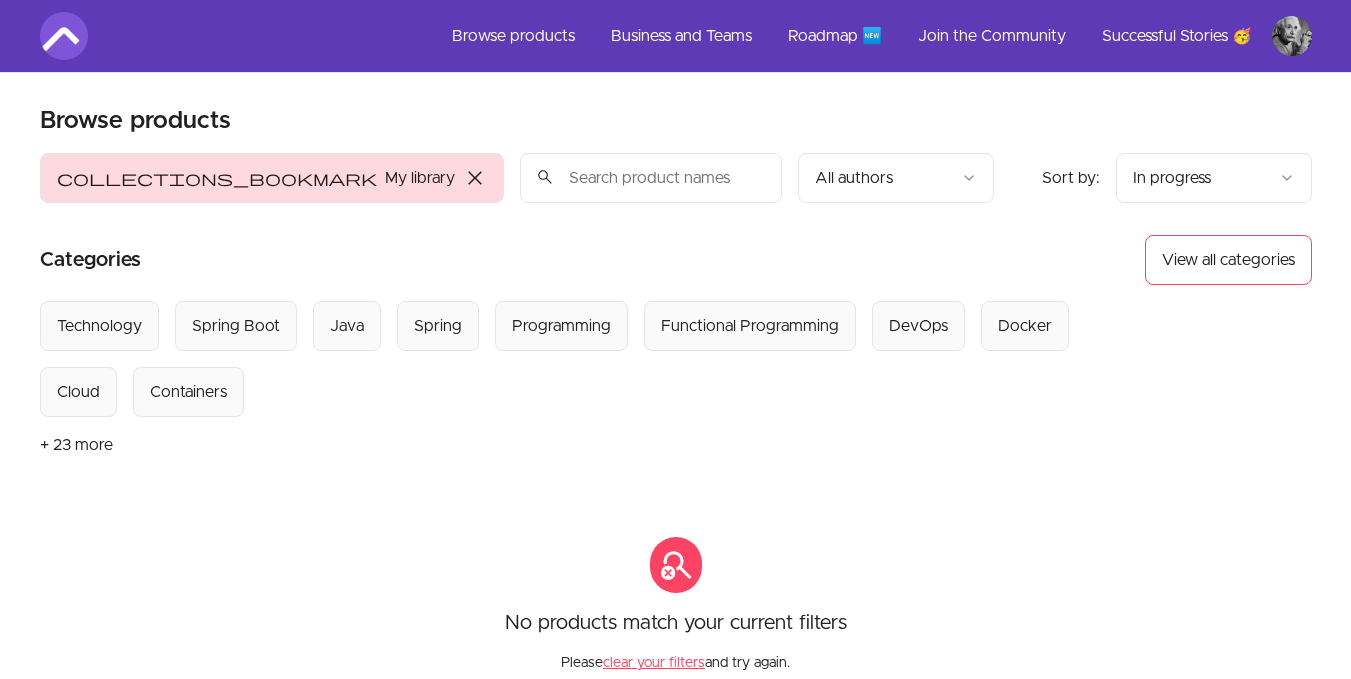 scroll, scrollTop: 0, scrollLeft: 0, axis: both 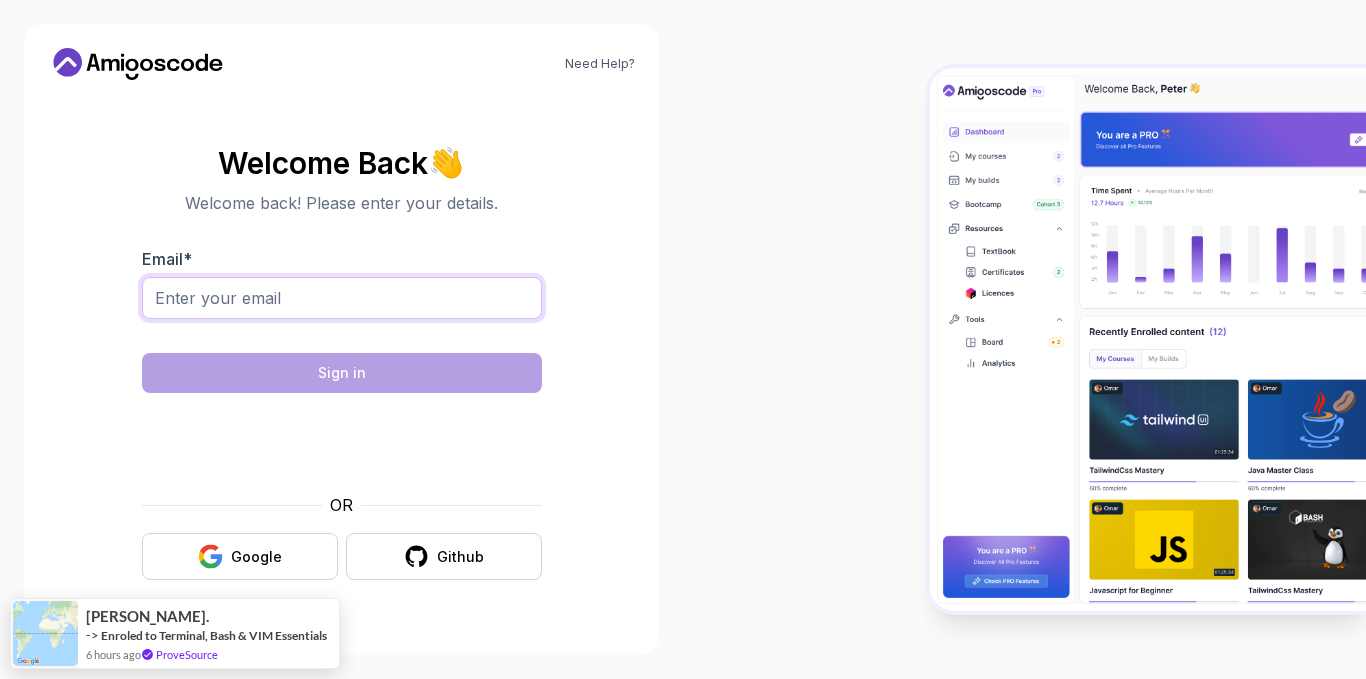 drag, startPoint x: 402, startPoint y: 298, endPoint x: 289, endPoint y: 295, distance: 113.03982 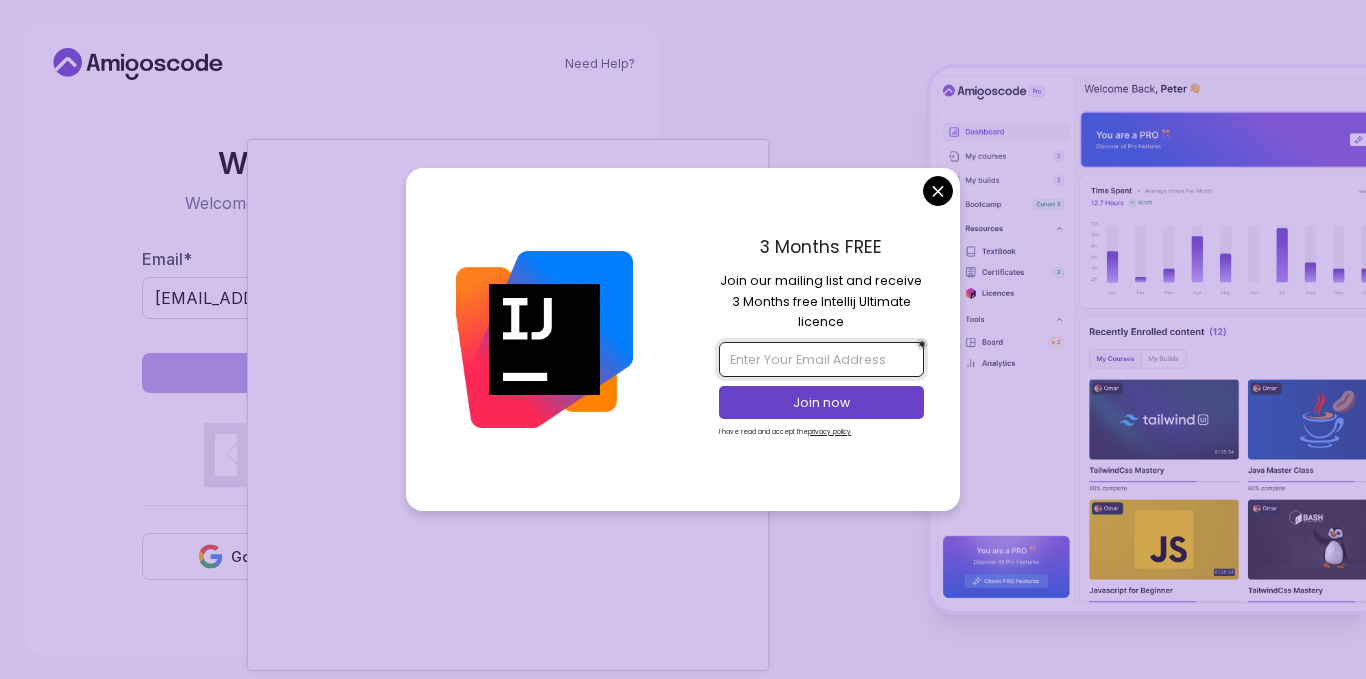 click at bounding box center [821, 359] 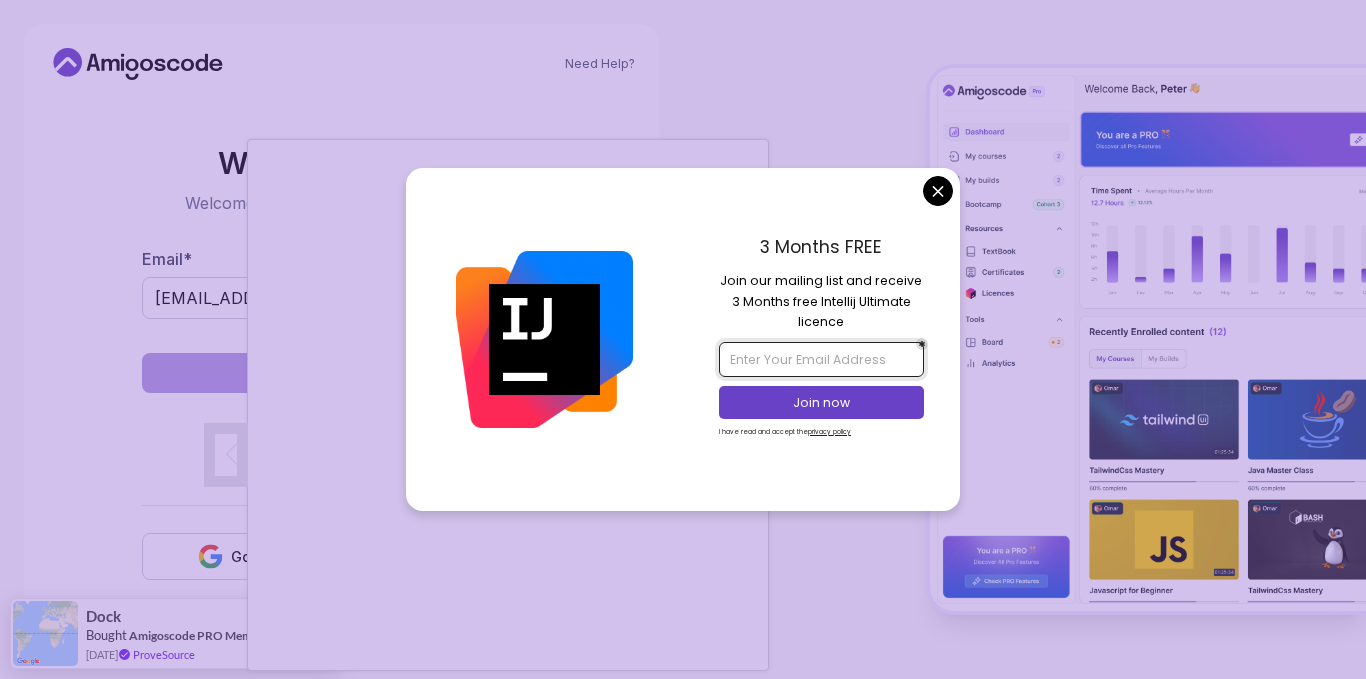 type on "[EMAIL_ADDRESS][DOMAIN_NAME]" 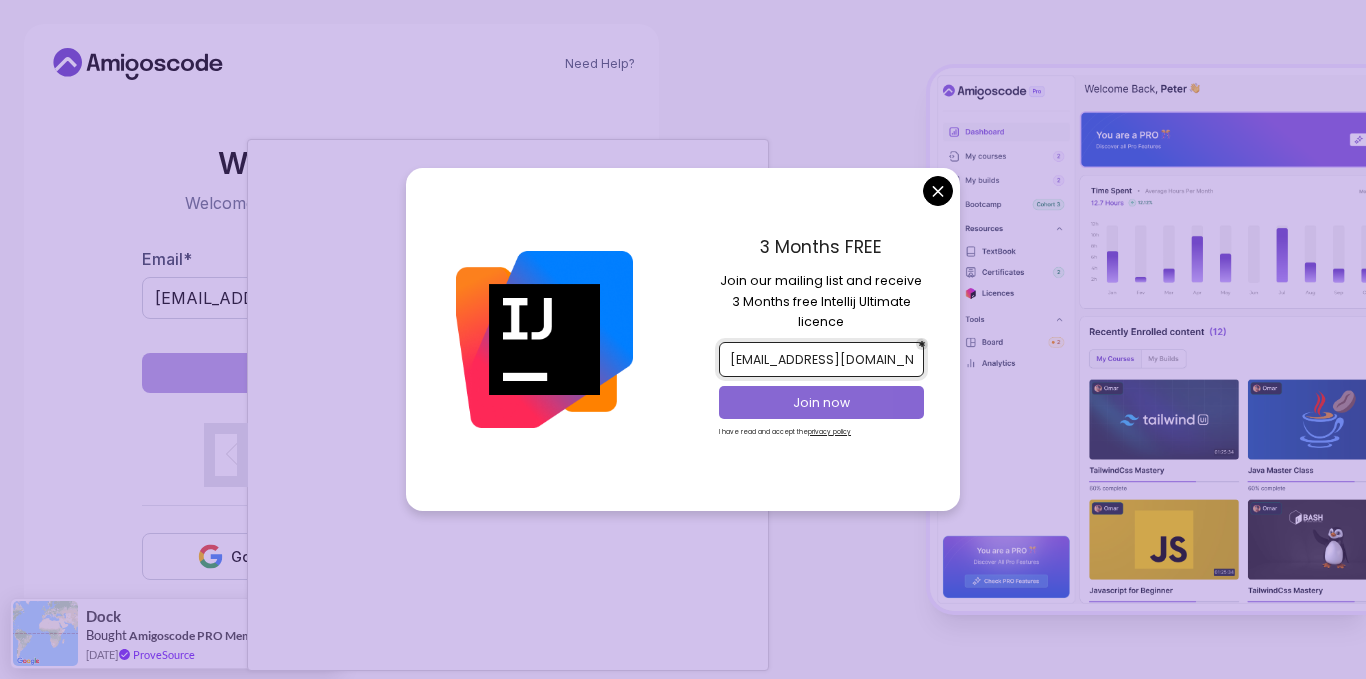 click on "Join now" at bounding box center [822, 403] 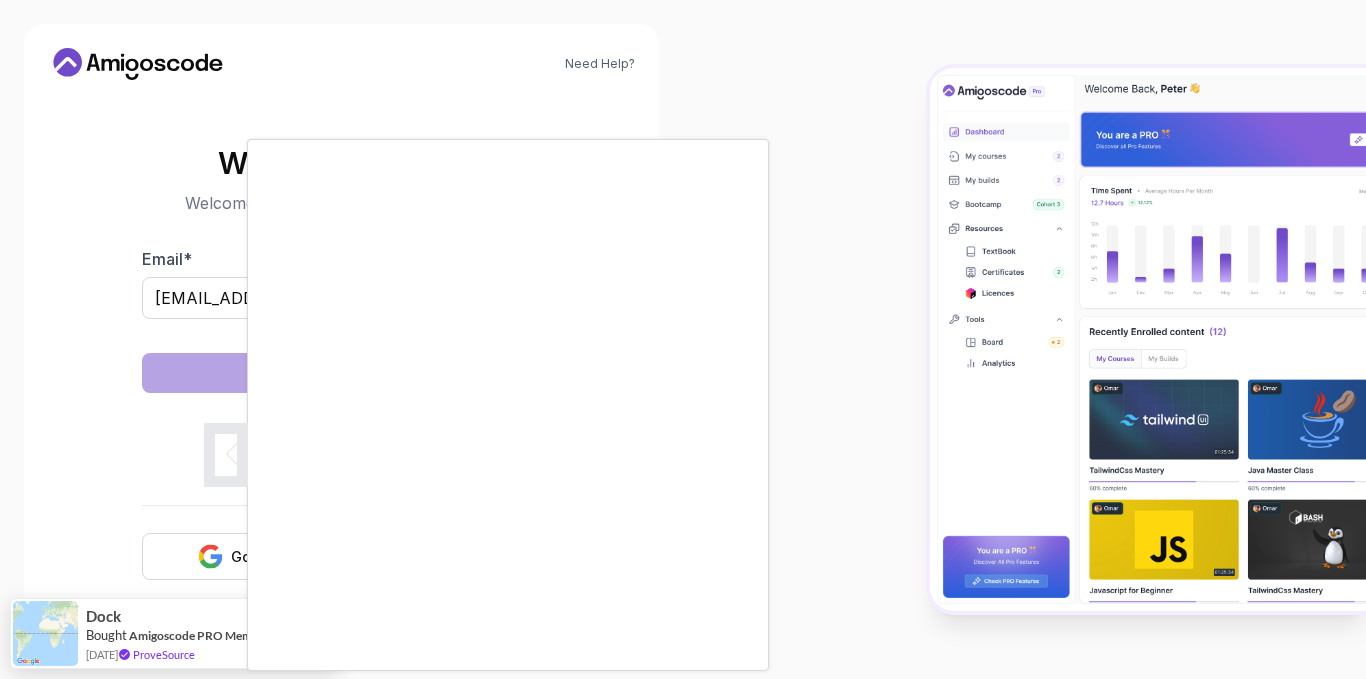 click on "Need Help? Welcome Back 👋 Welcome back! Please enter your details. Email * shaheenscientistsms@gmail.com Sign in OR Google Github
Dock Bought   Amigoscode PRO Membership 17 days ago     ProveSource" at bounding box center [683, 339] 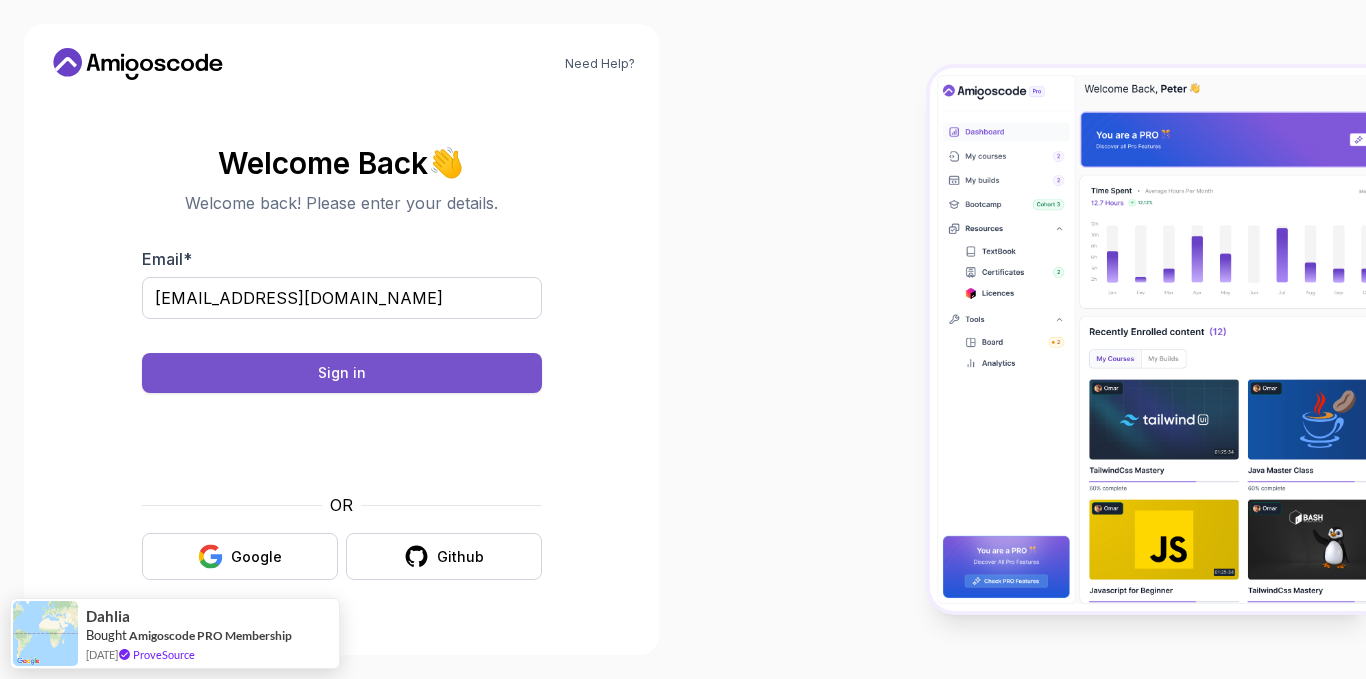click on "Sign in" at bounding box center (342, 373) 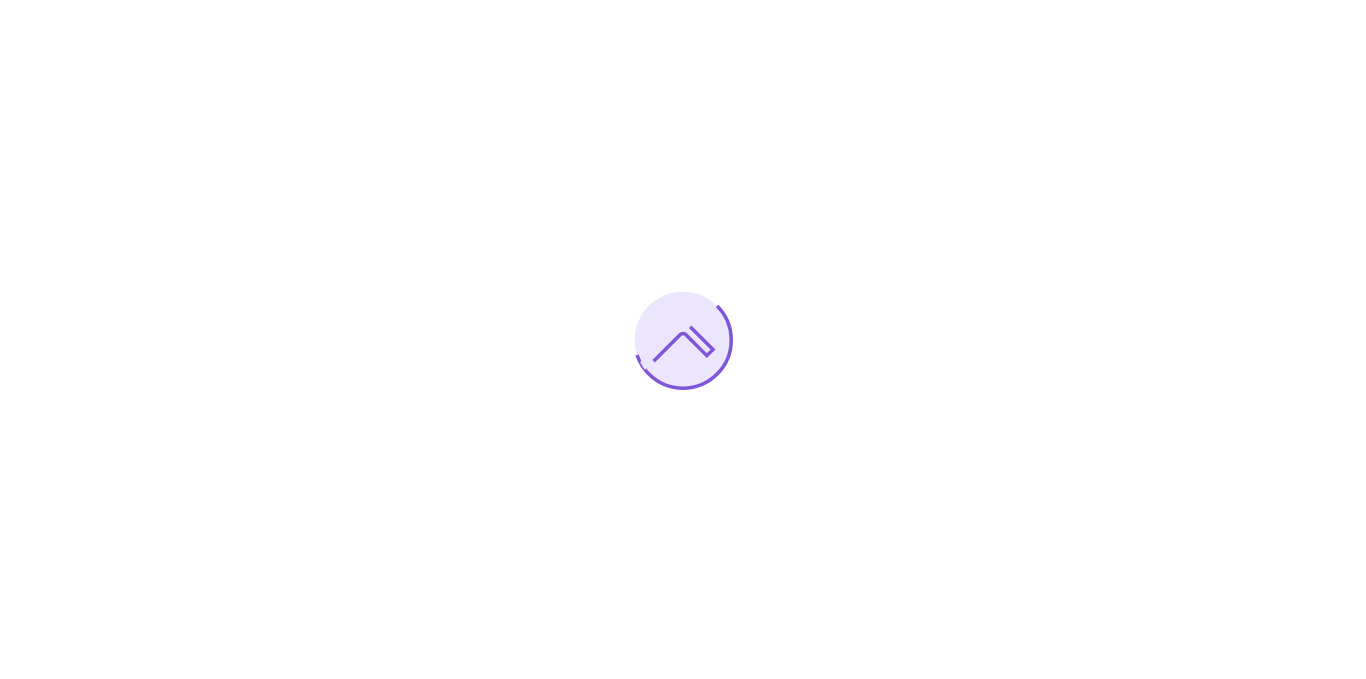 scroll, scrollTop: 0, scrollLeft: 0, axis: both 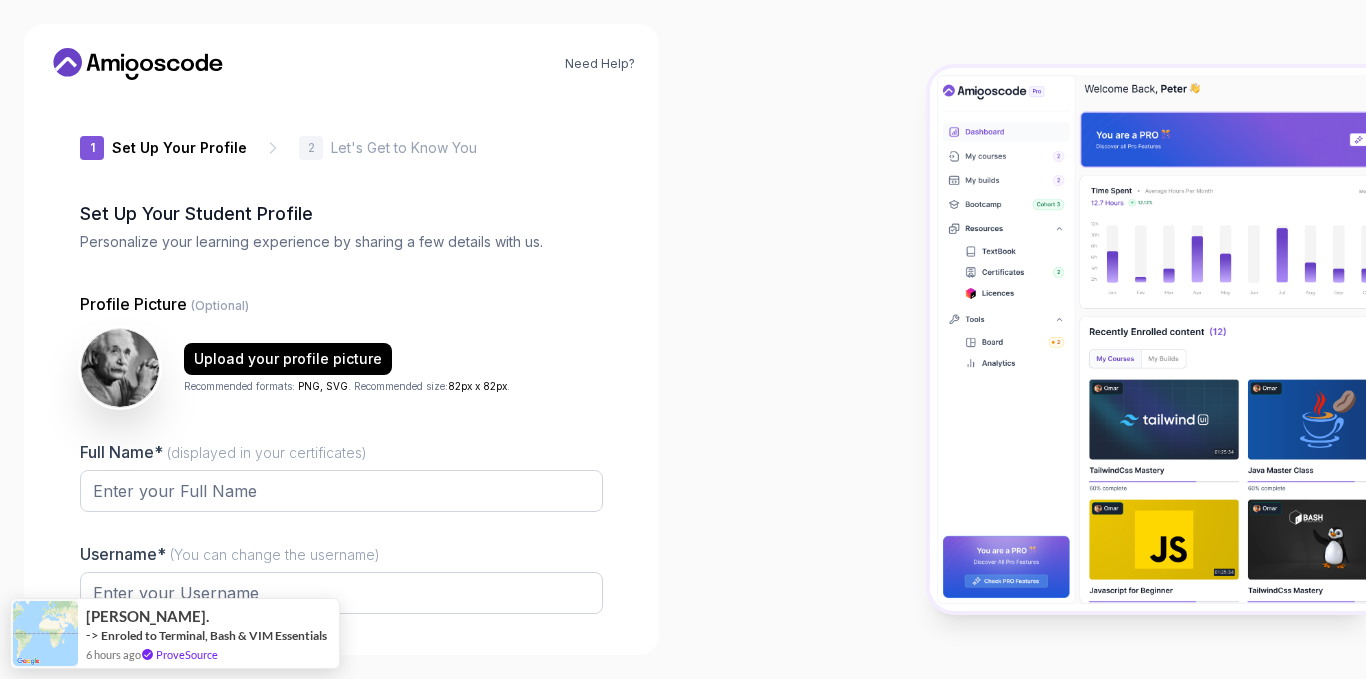 type on "brightorcad9087" 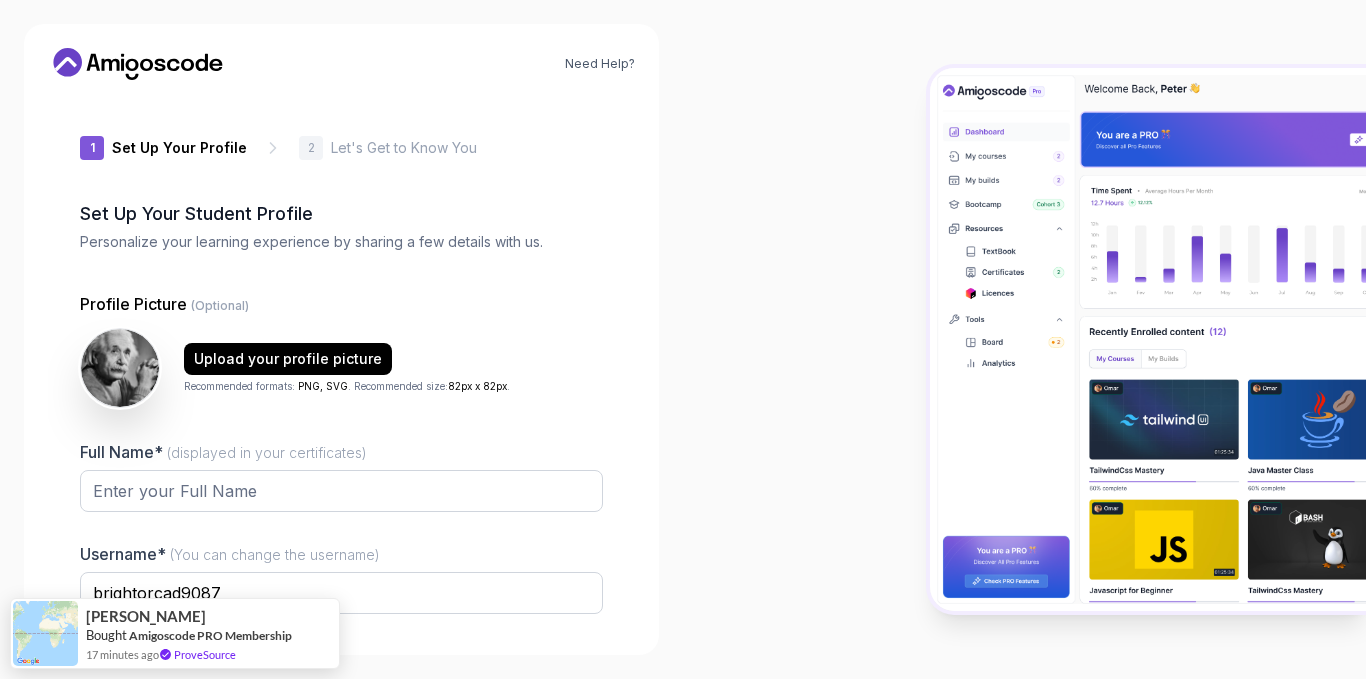 click at bounding box center (1024, 339) 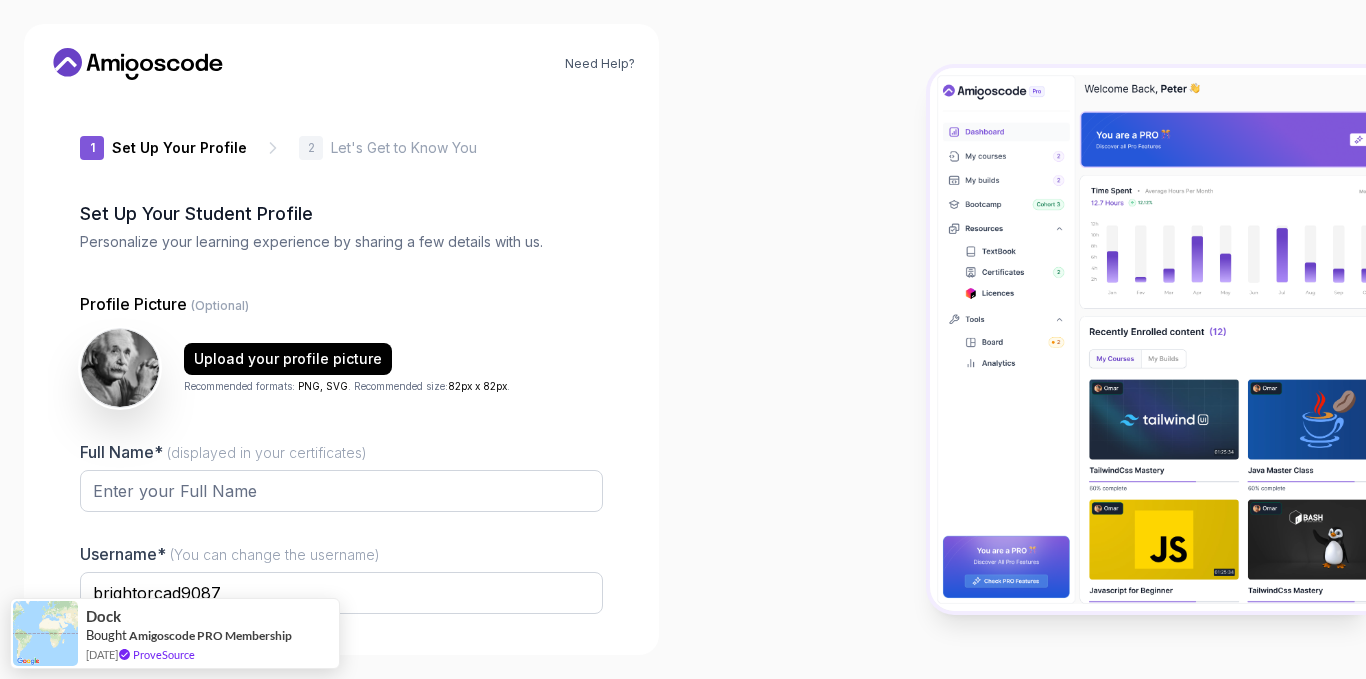 click at bounding box center [1024, 339] 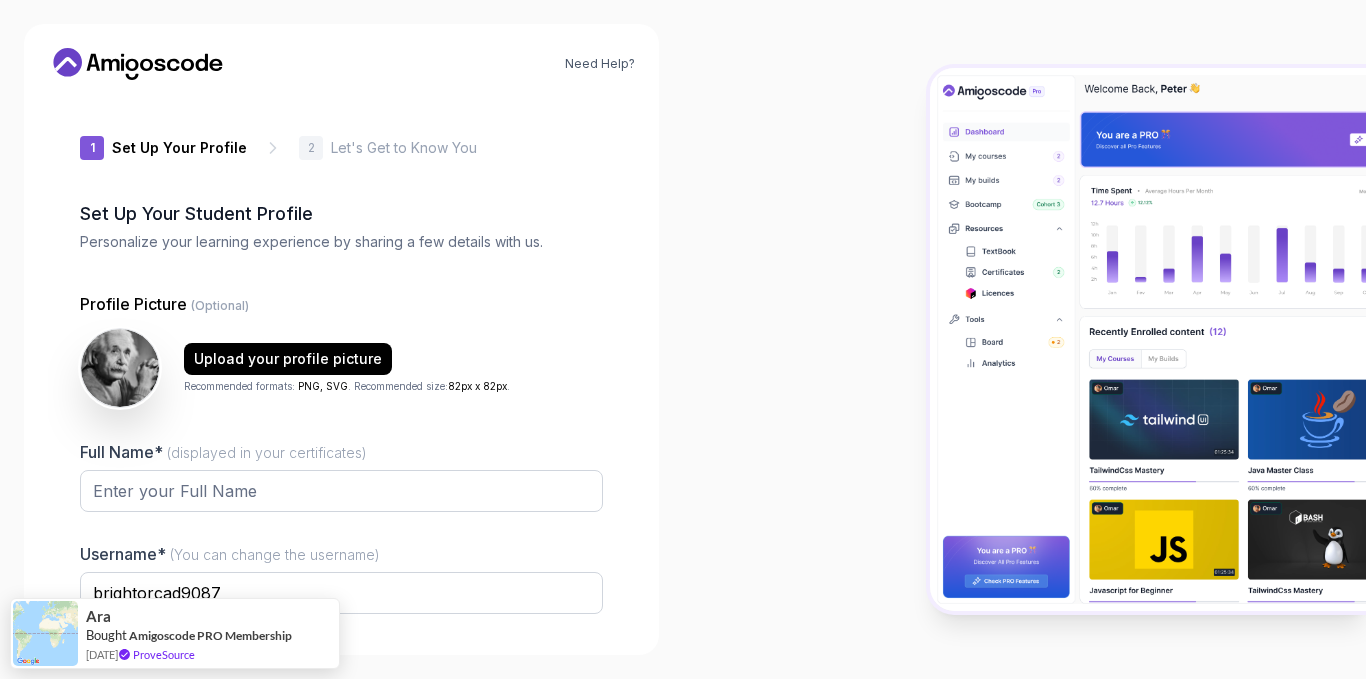 click at bounding box center [1024, 339] 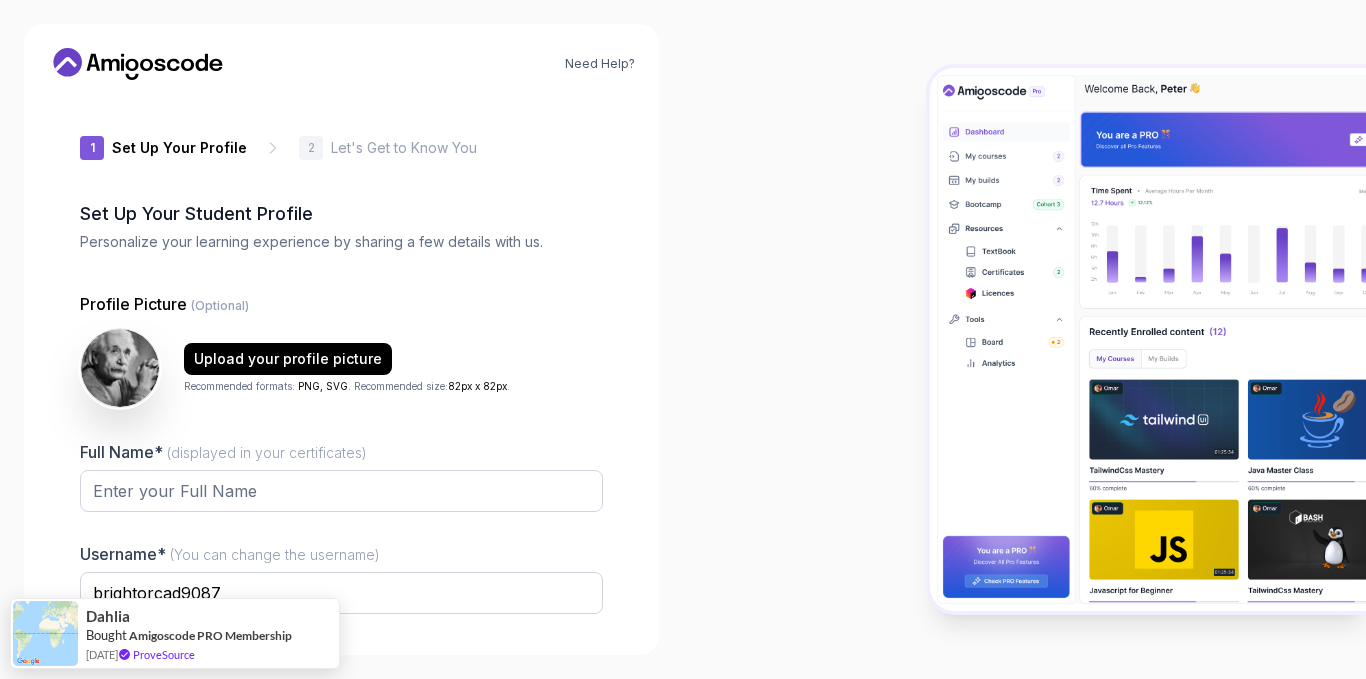 click on "Let's Get to Know You" at bounding box center (404, 148) 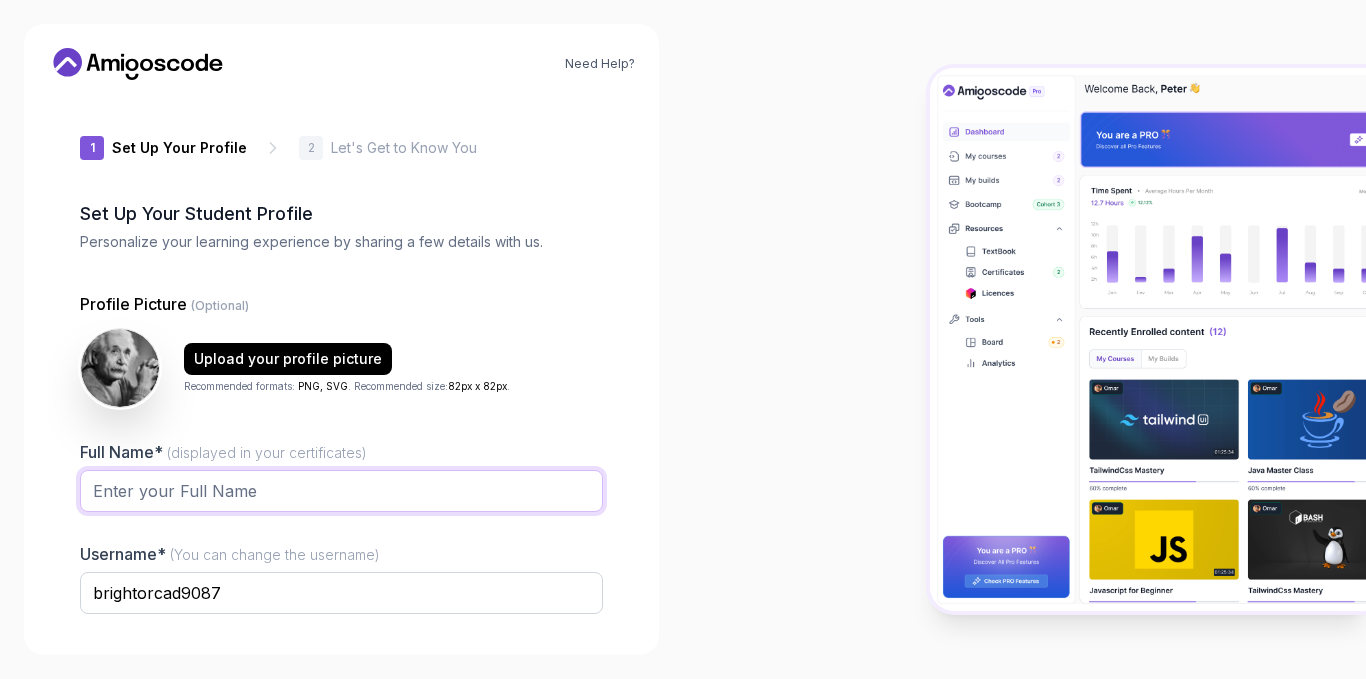 click on "Full Name*   (displayed in your certificates)" at bounding box center (341, 491) 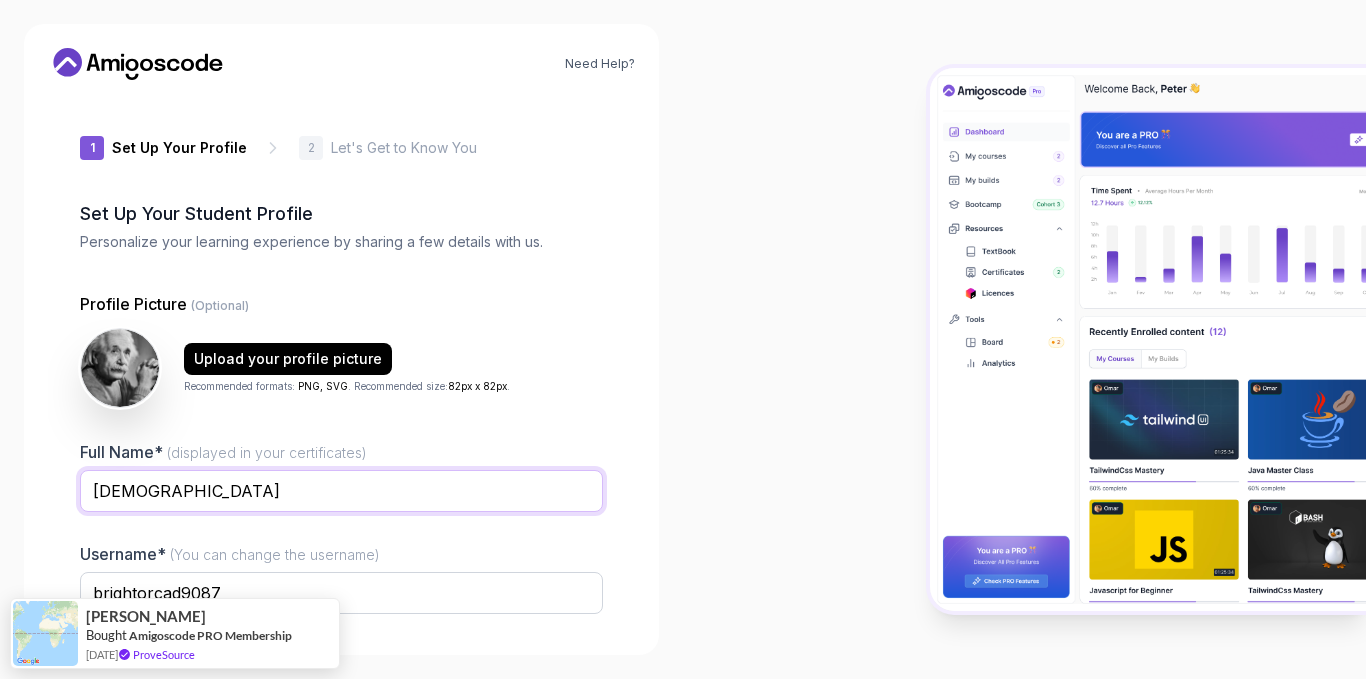 click on "Muhammad" at bounding box center (341, 491) 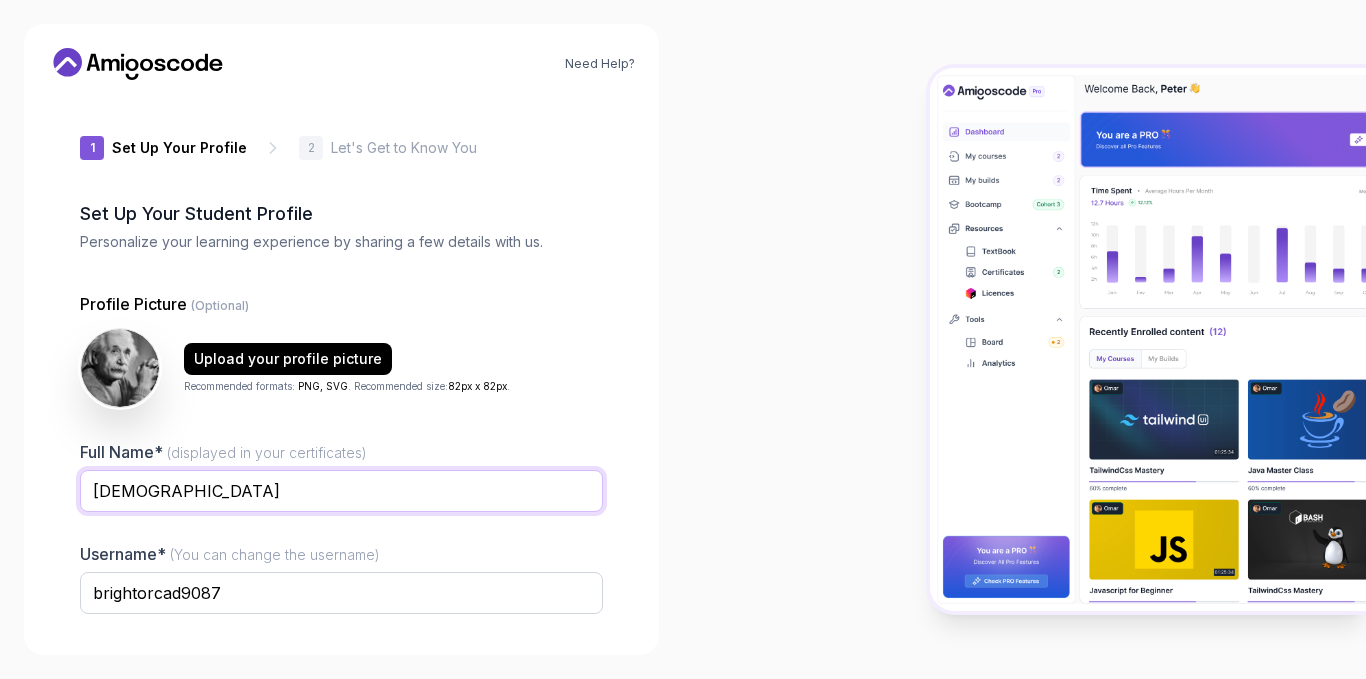 type on "Muhammad" 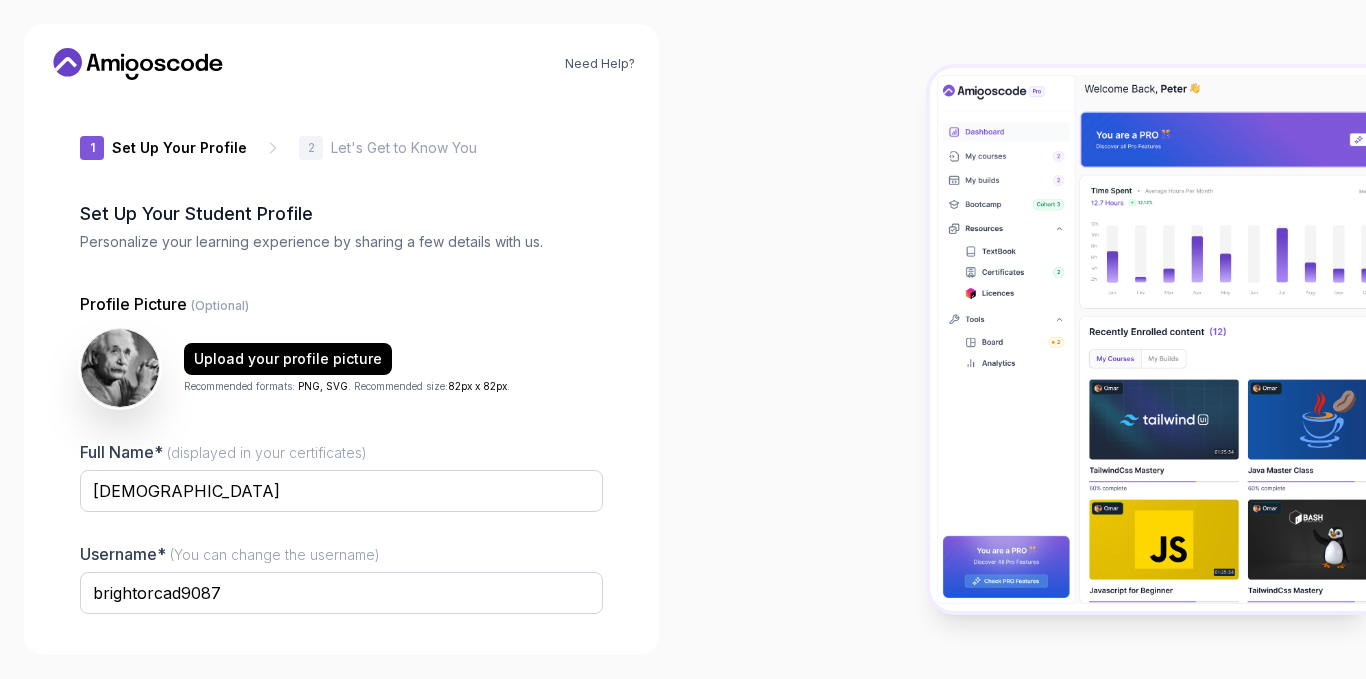 click at bounding box center [1024, 339] 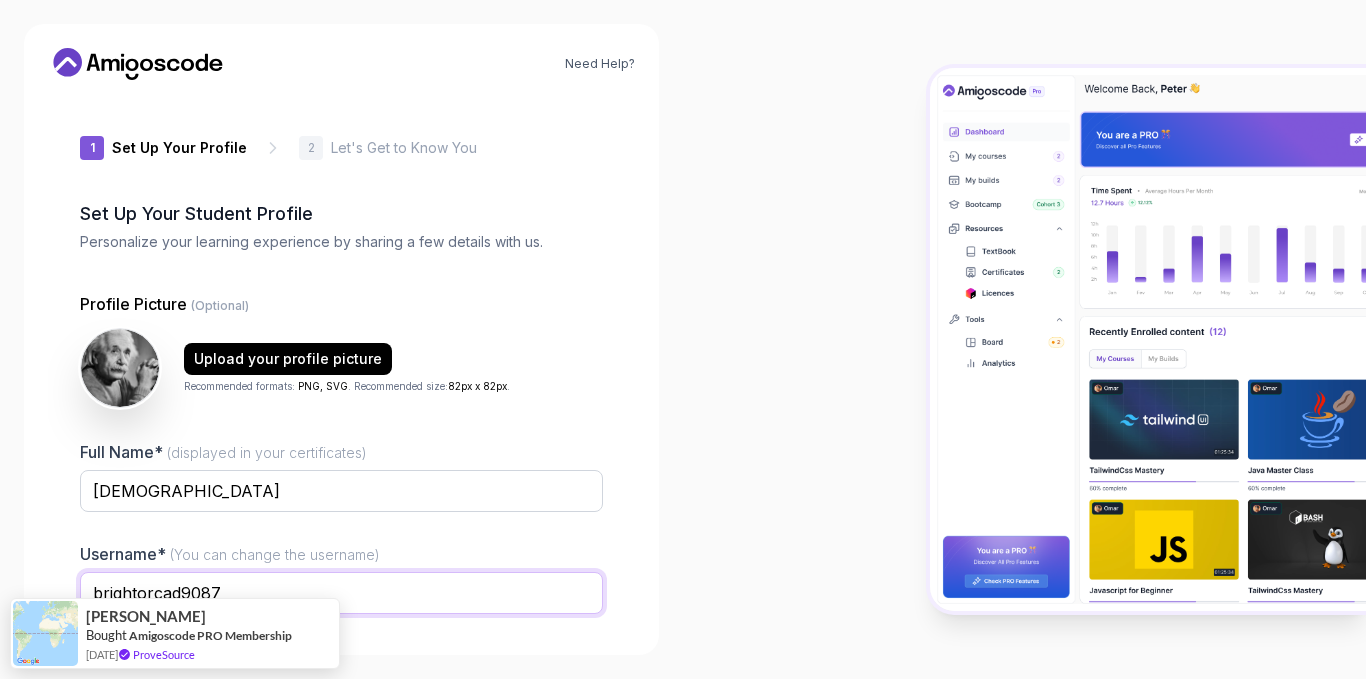 click on "brightorcad9087" at bounding box center [341, 593] 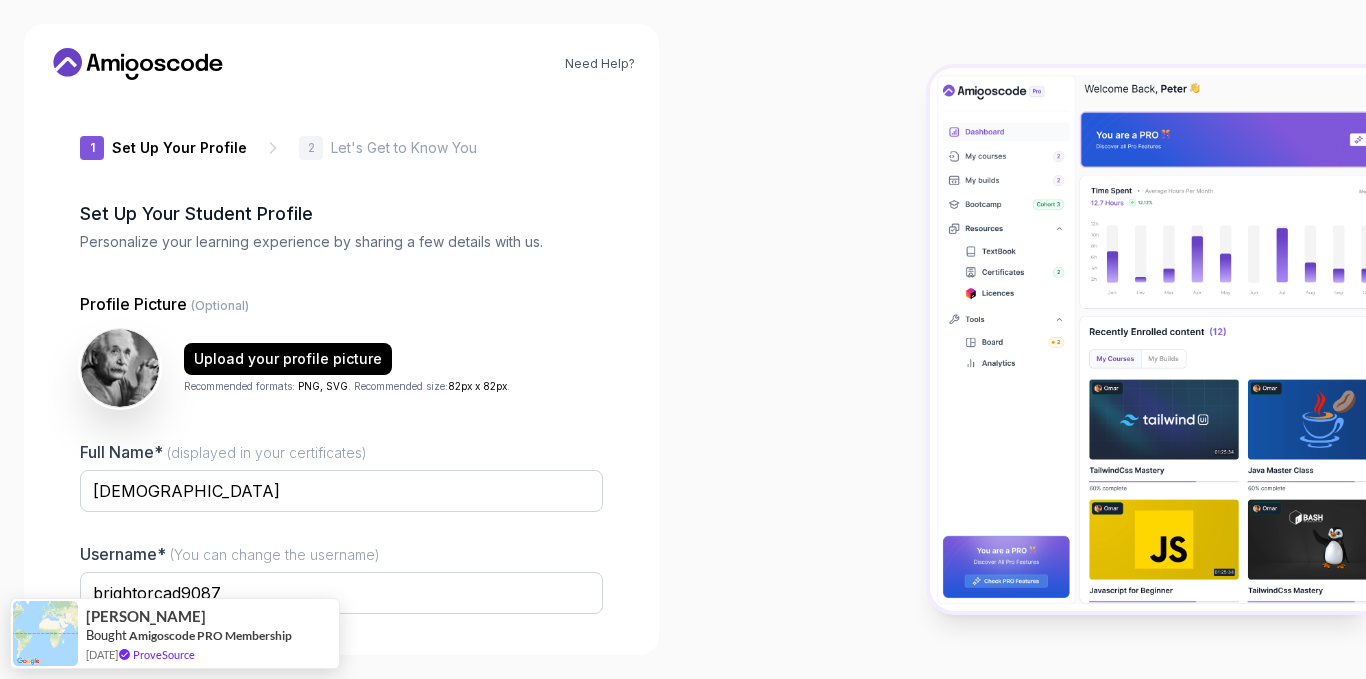click at bounding box center [1024, 339] 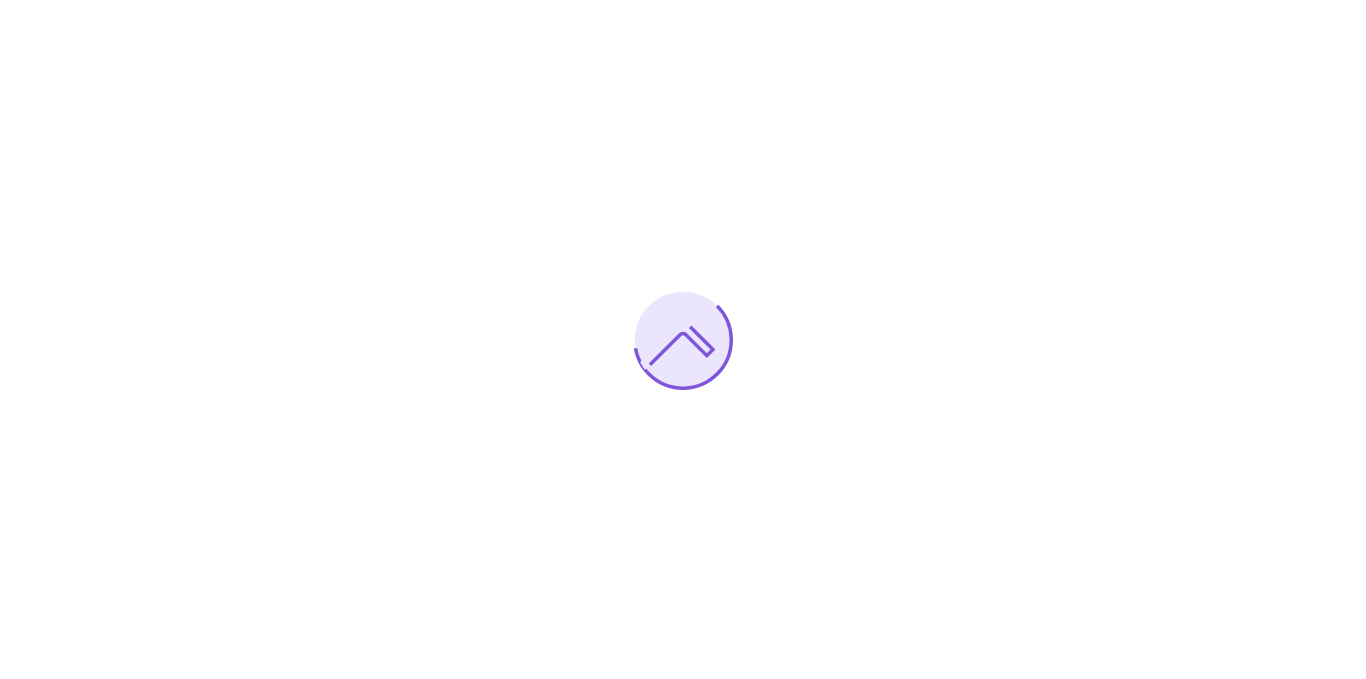 scroll, scrollTop: 0, scrollLeft: 0, axis: both 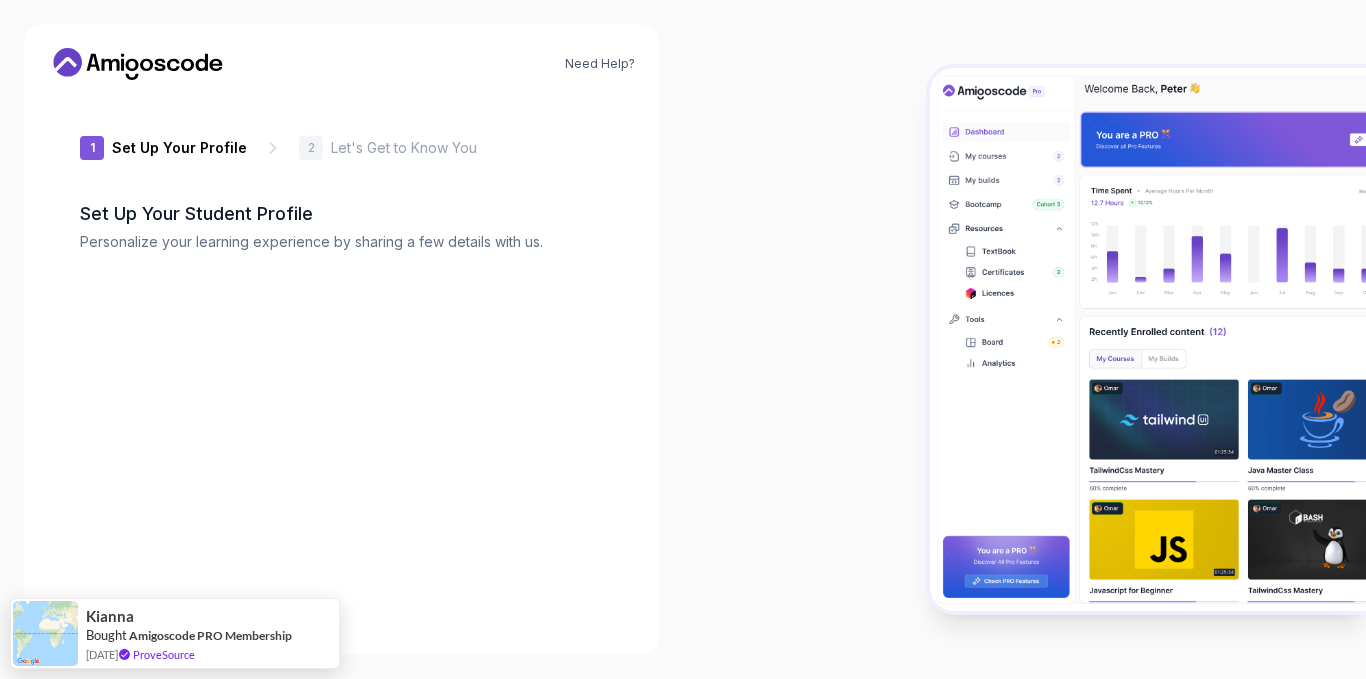 type on "vividmustangddca7" 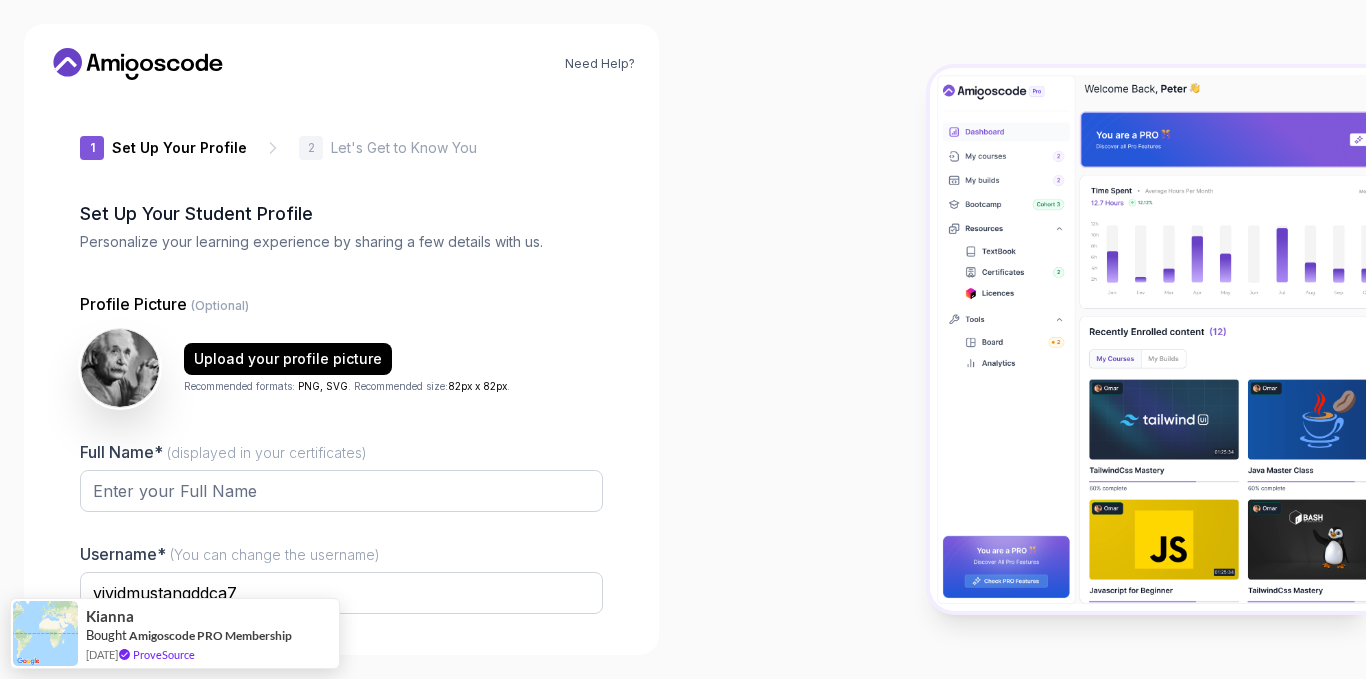 click 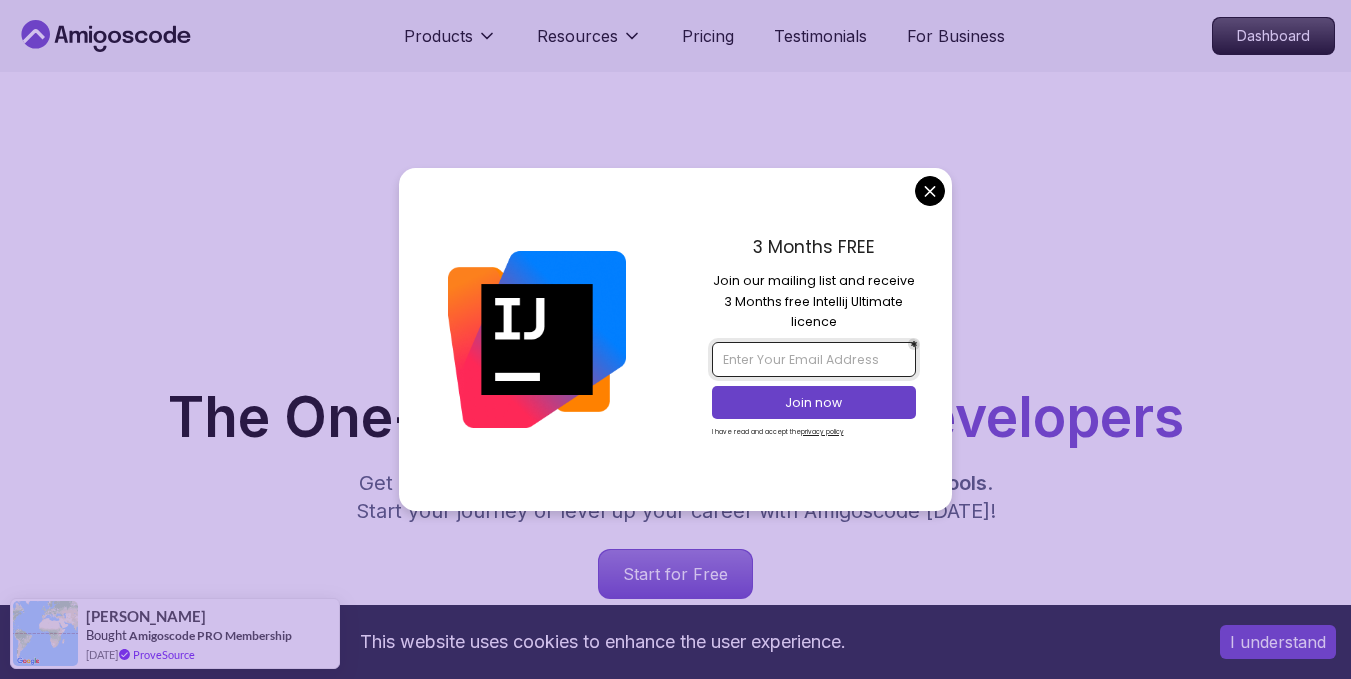 click at bounding box center (814, 359) 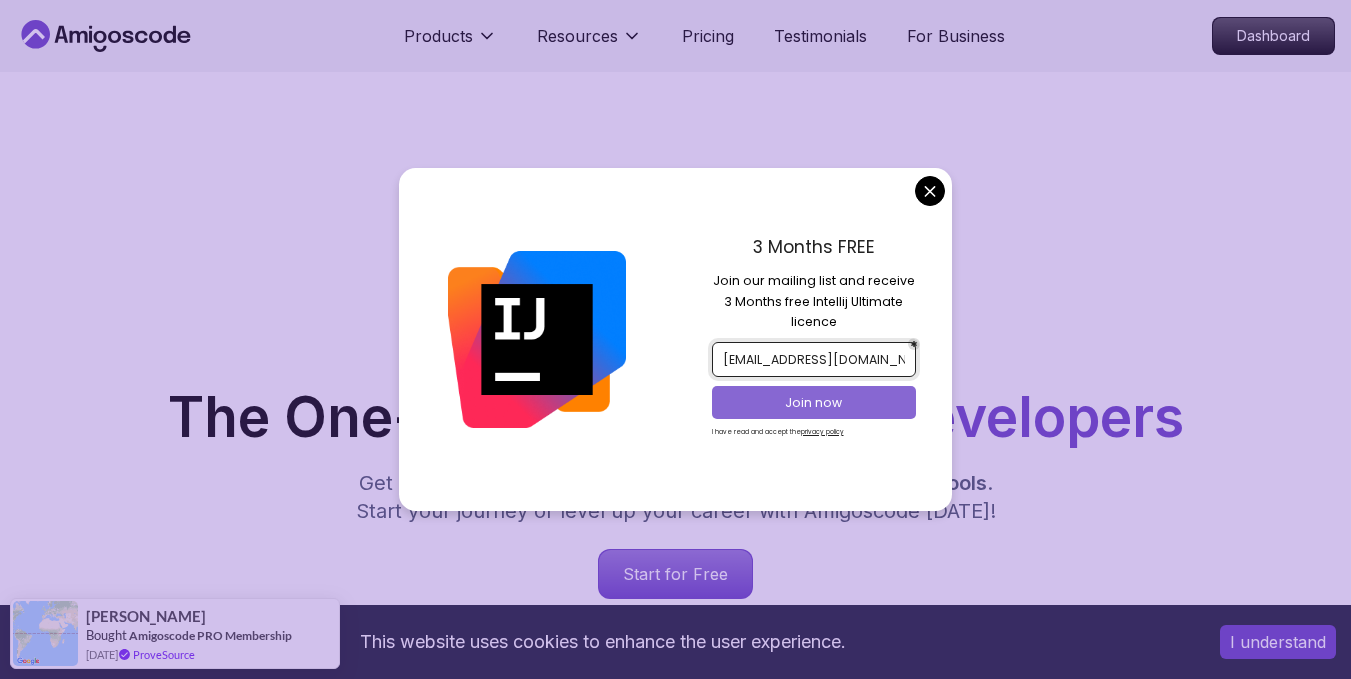 click on "Join now" at bounding box center (814, 403) 